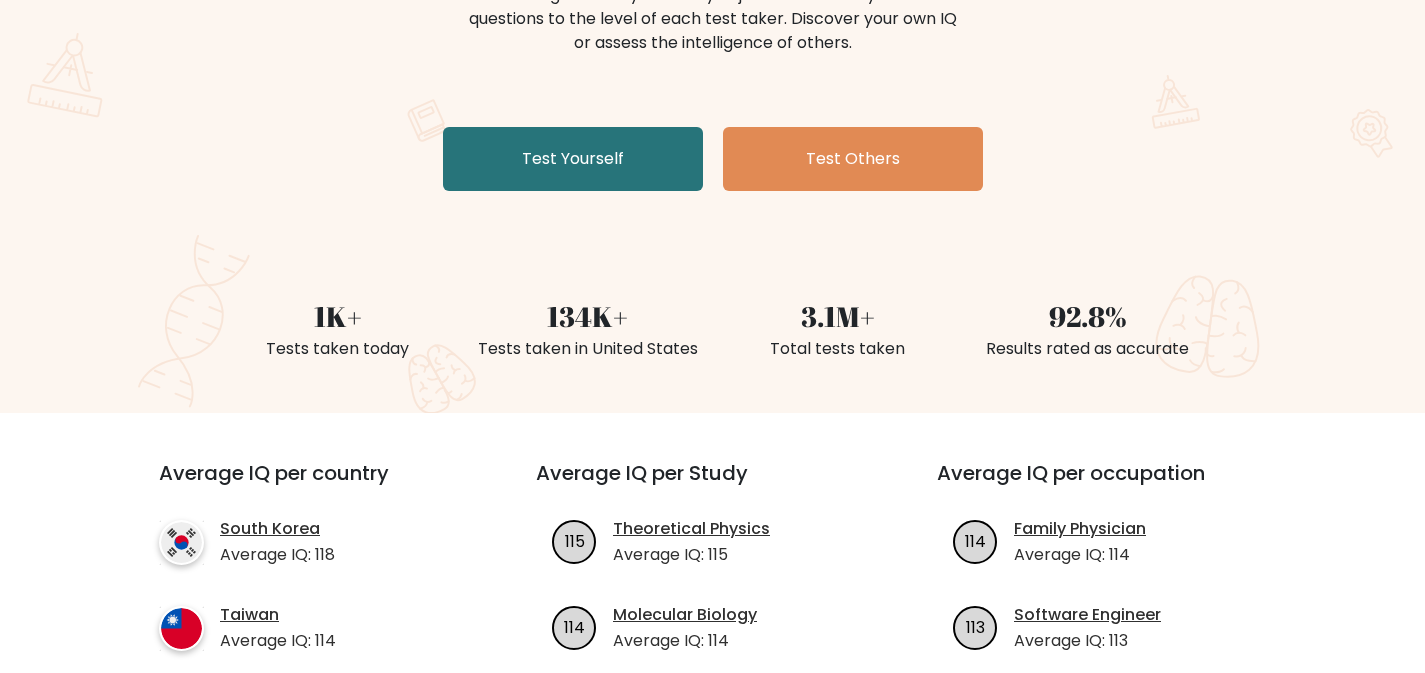 scroll, scrollTop: 296, scrollLeft: 0, axis: vertical 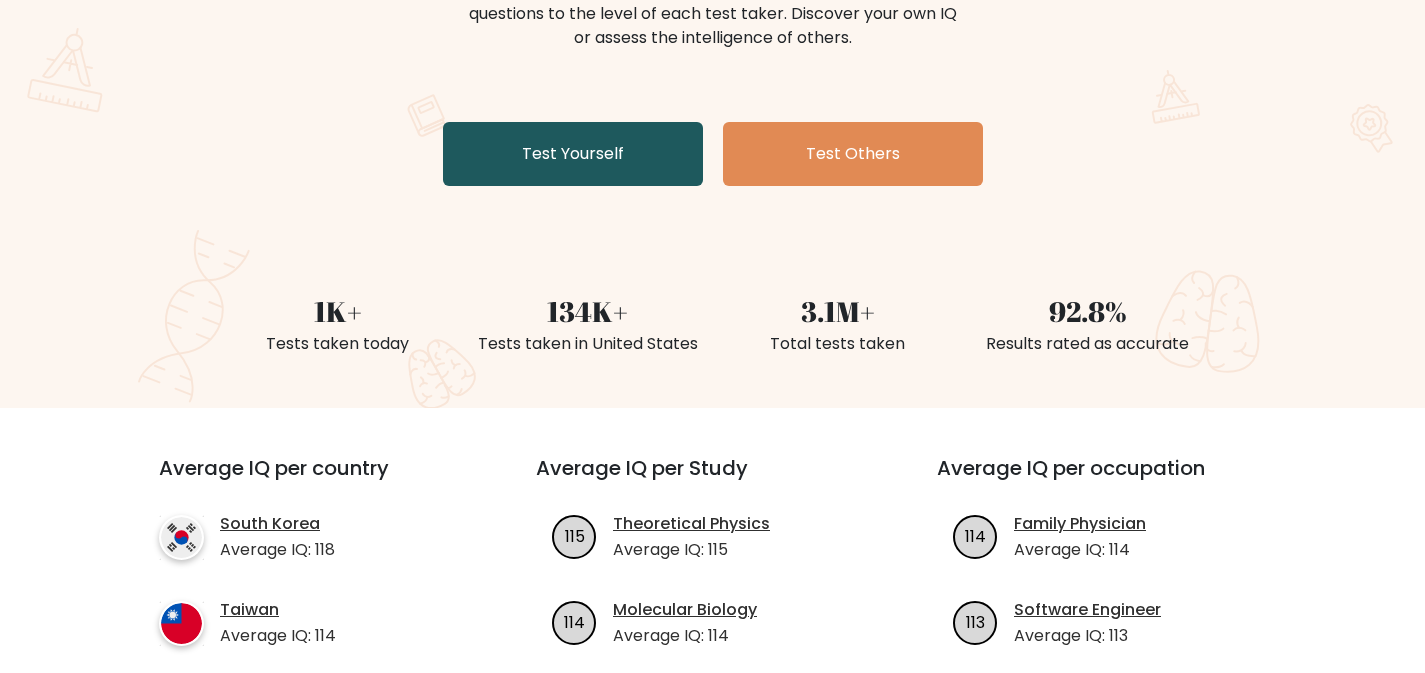 click on "Test Yourself" at bounding box center (573, 154) 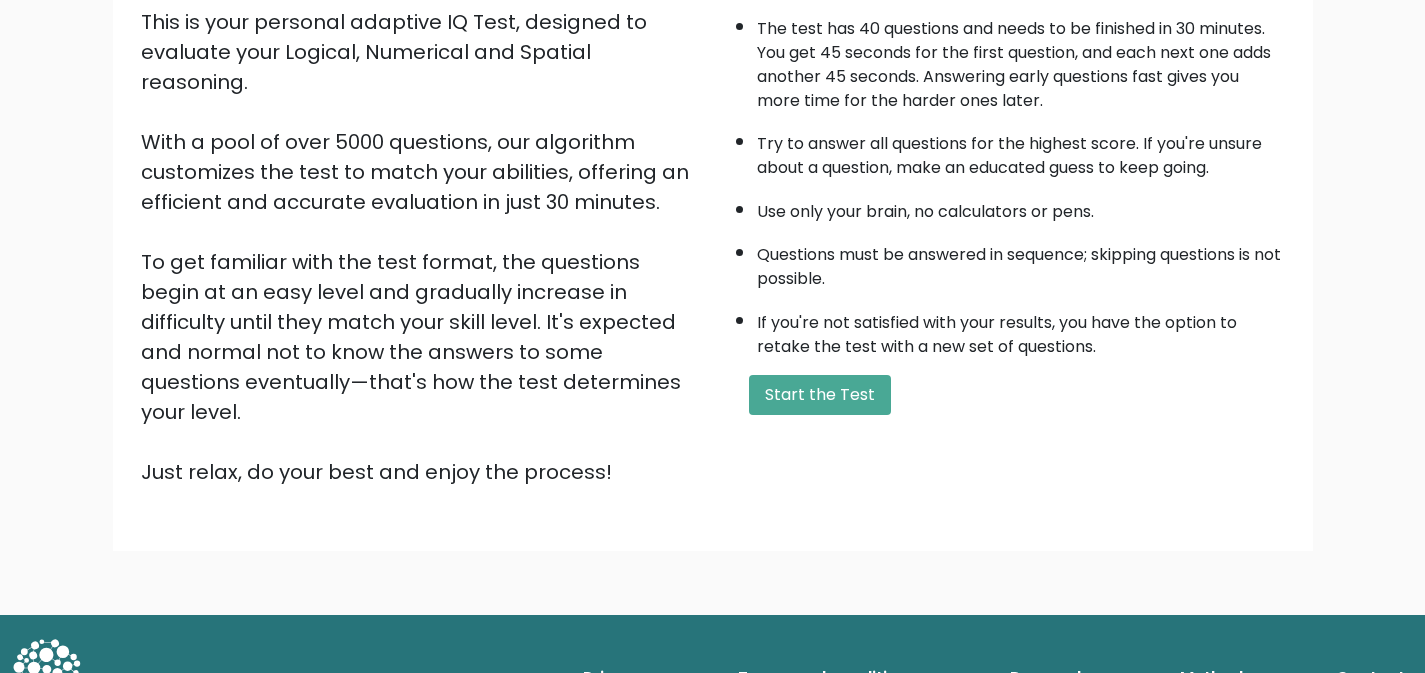 scroll, scrollTop: 243, scrollLeft: 0, axis: vertical 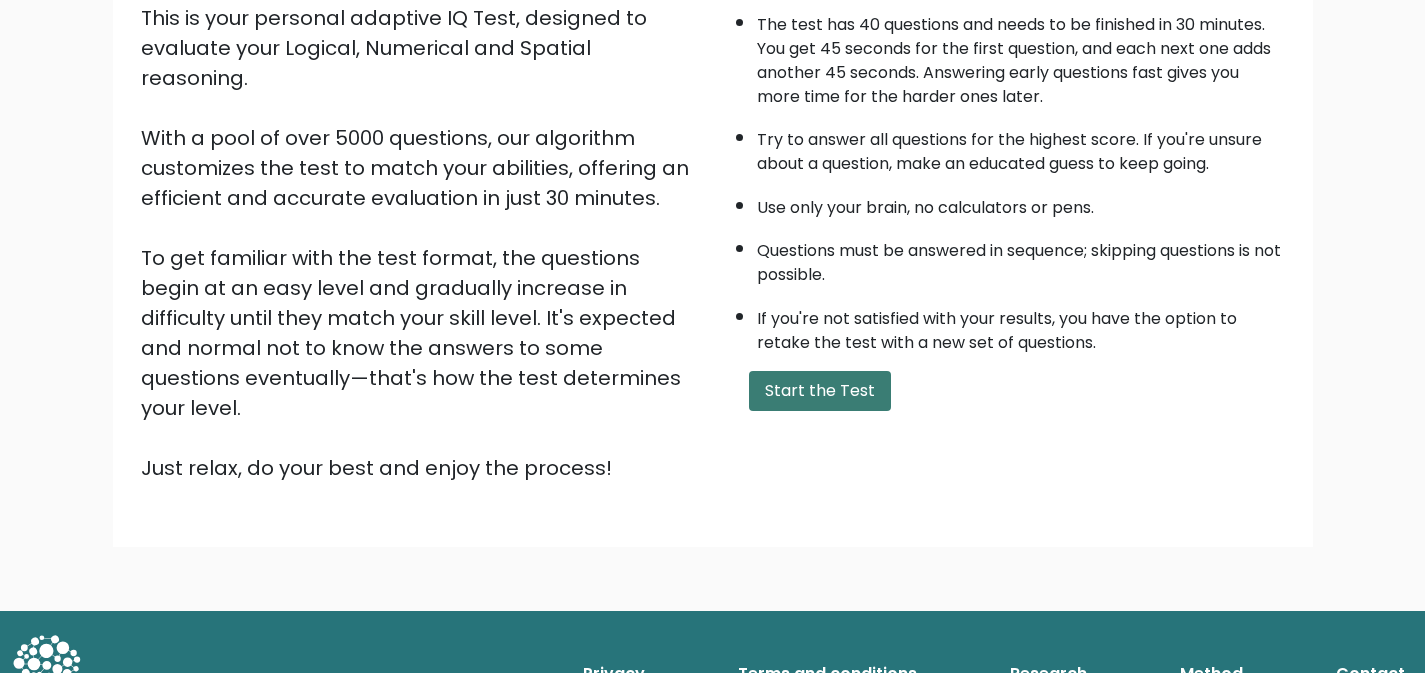 click on "Start the Test" at bounding box center [820, 391] 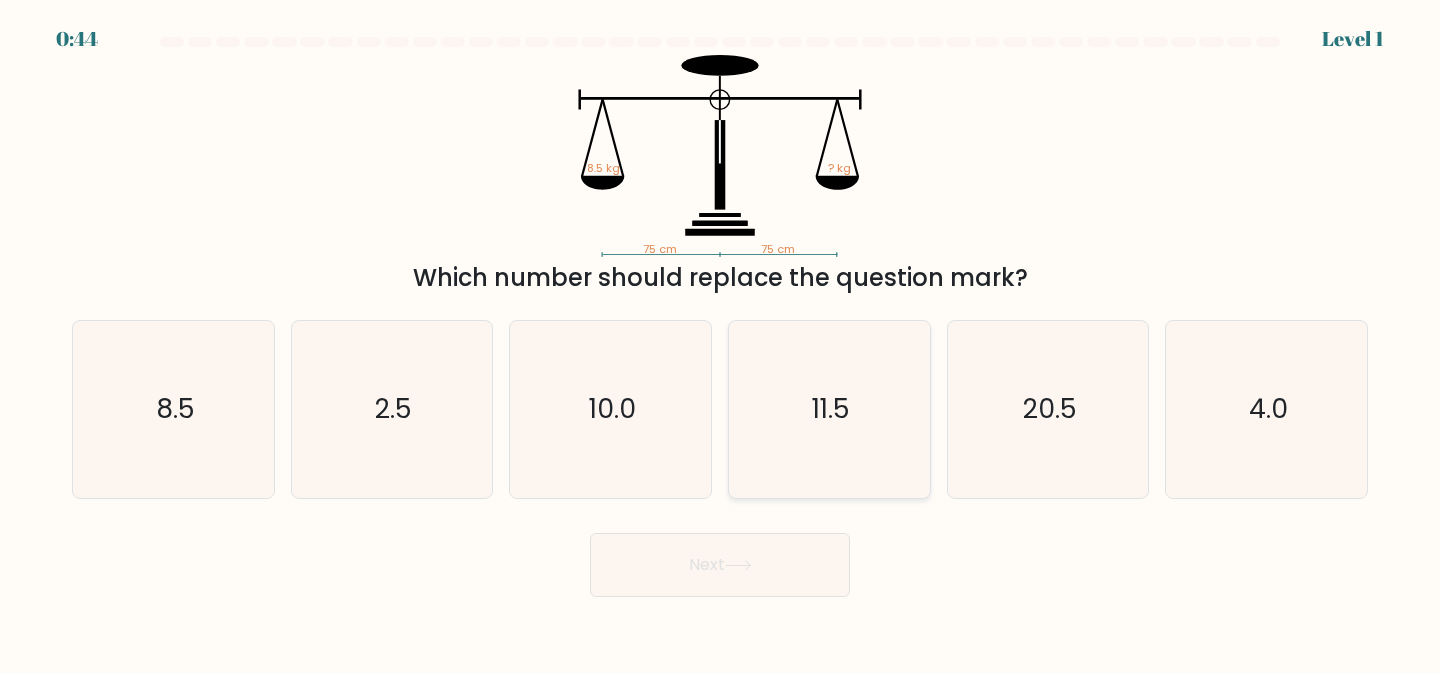 scroll, scrollTop: 0, scrollLeft: 0, axis: both 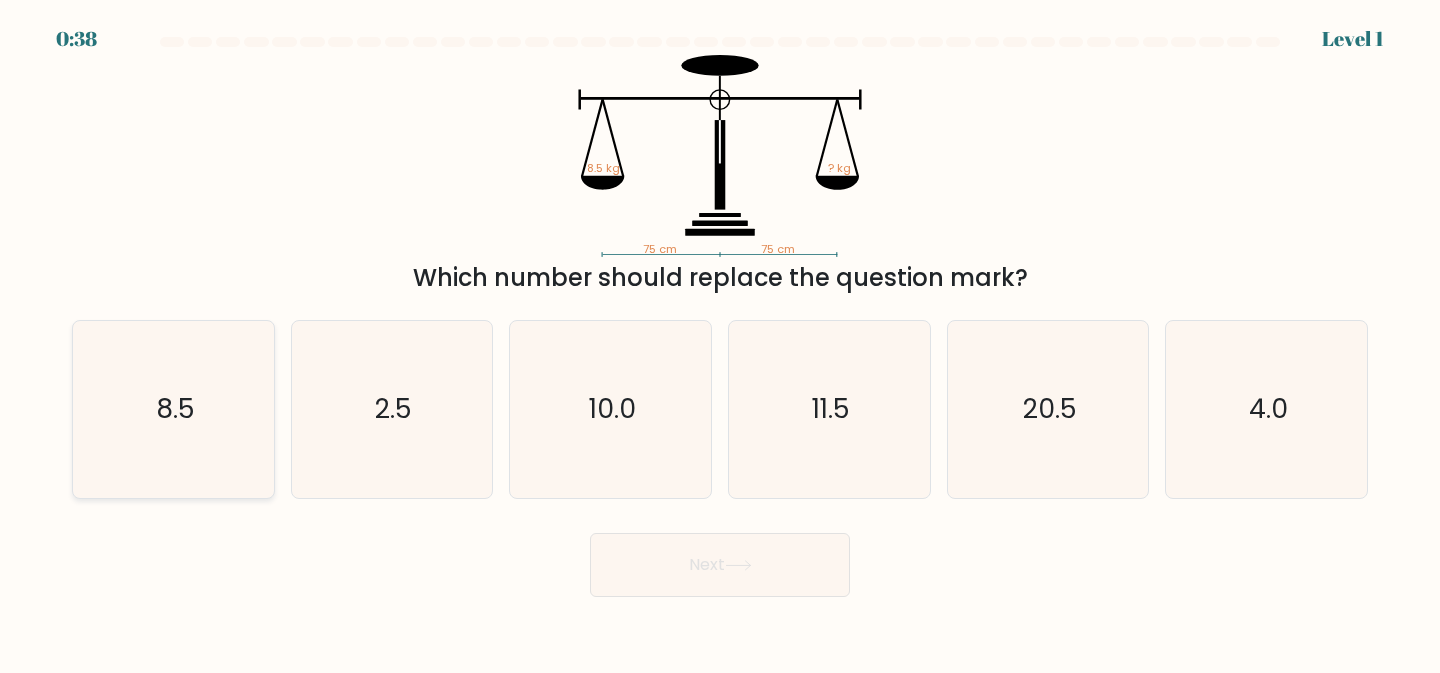 click on "8.5" 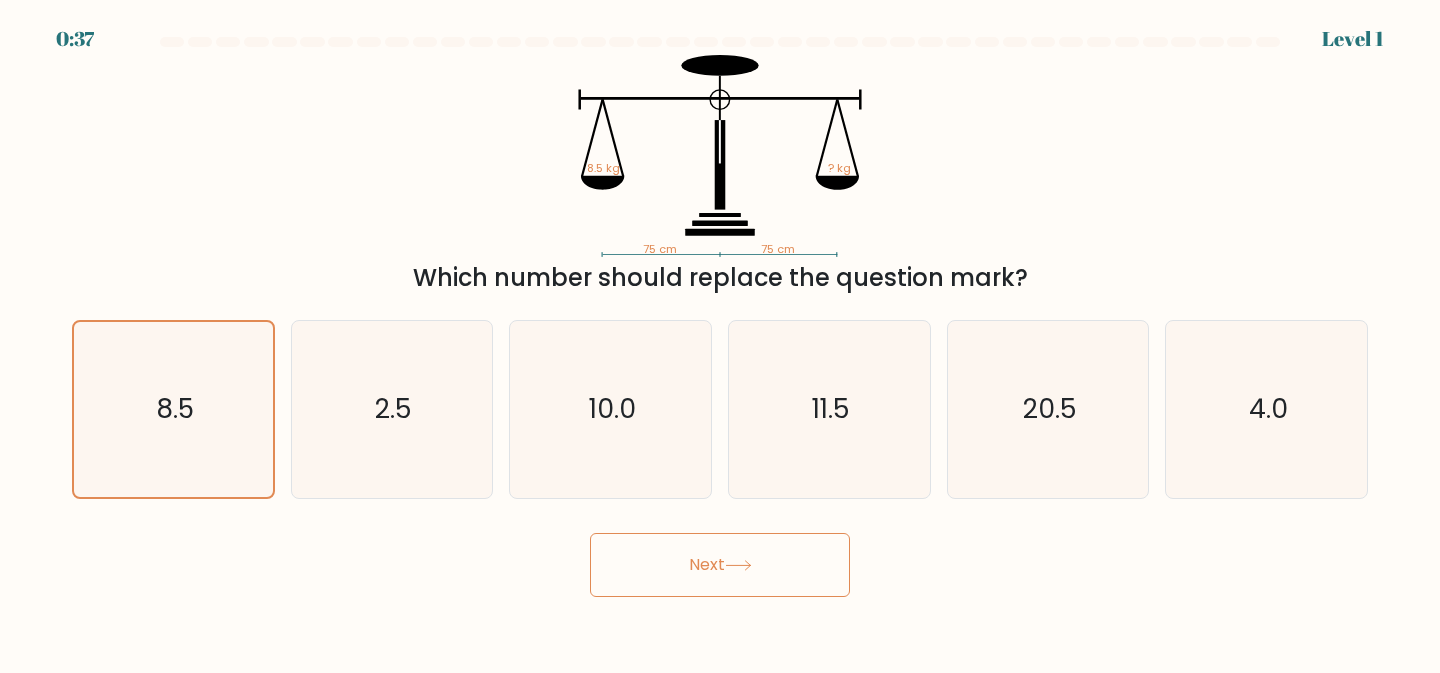 click on "0:37
Level 1" at bounding box center (720, 336) 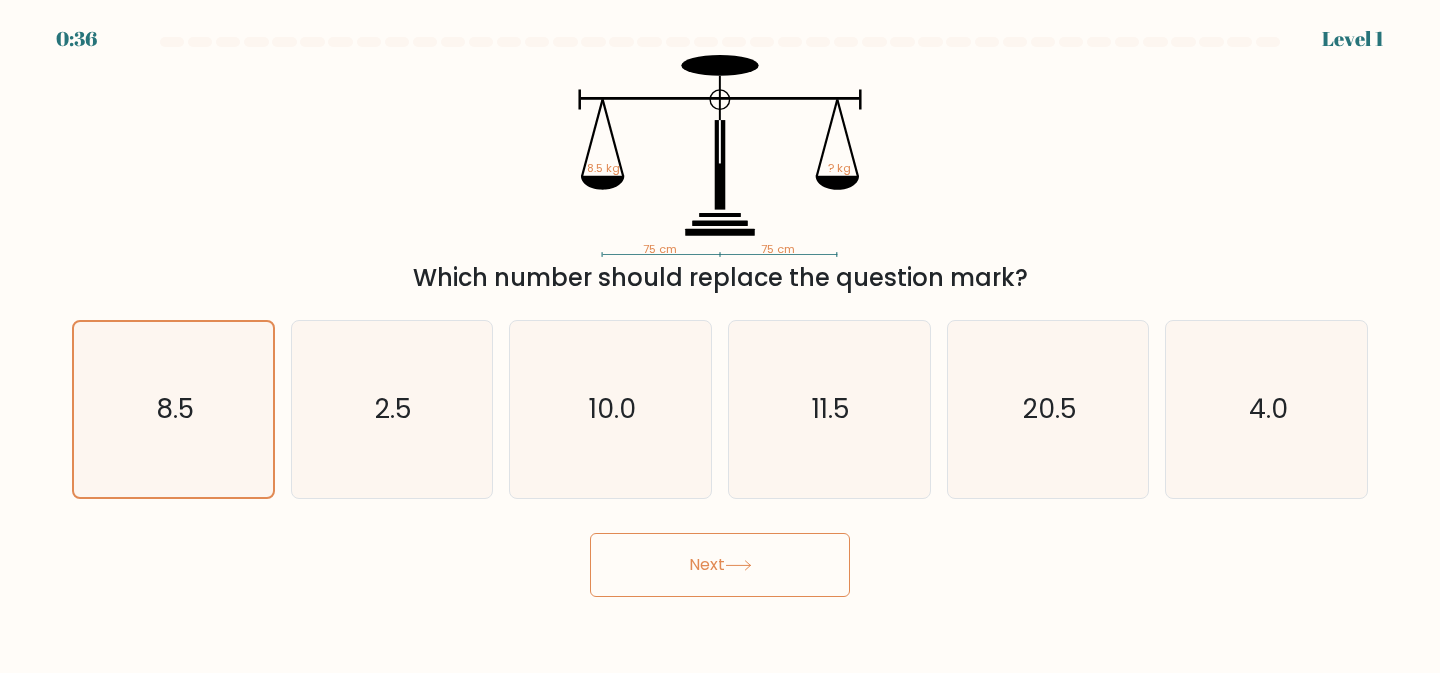 click on "Next" at bounding box center (720, 565) 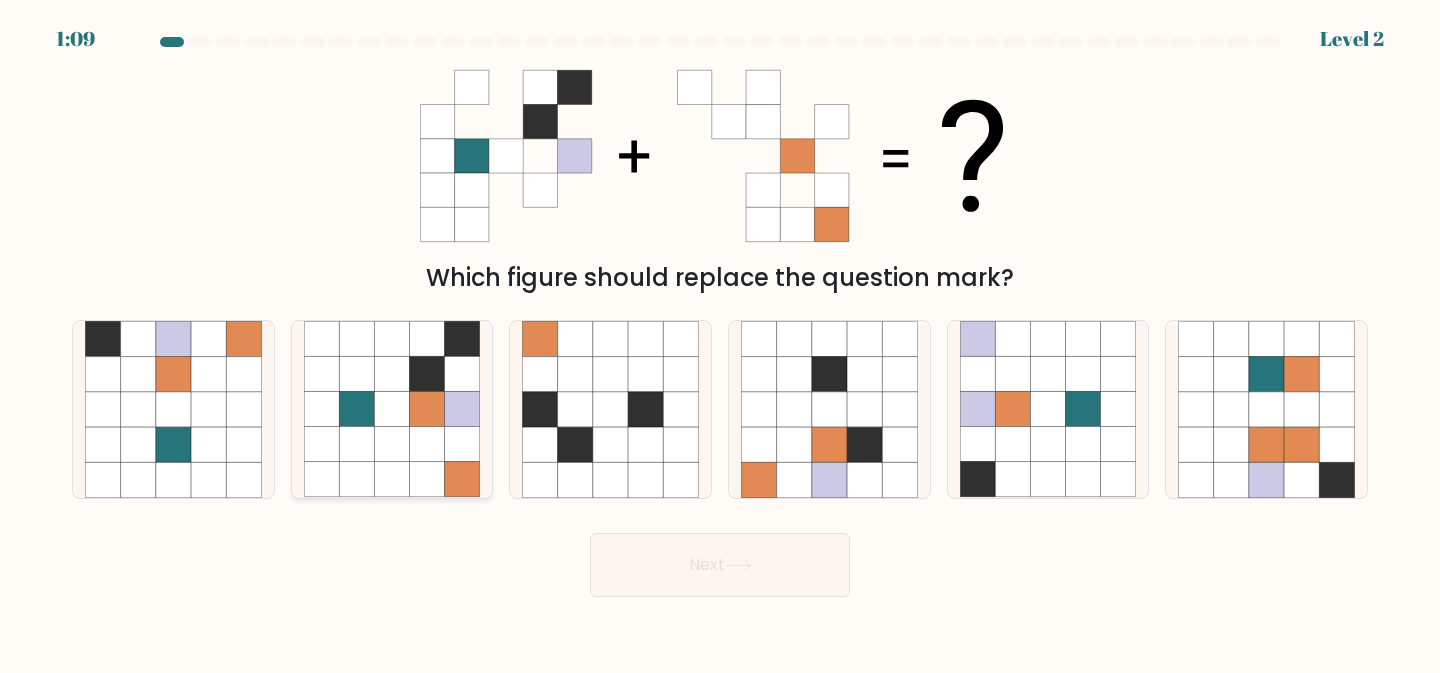 click 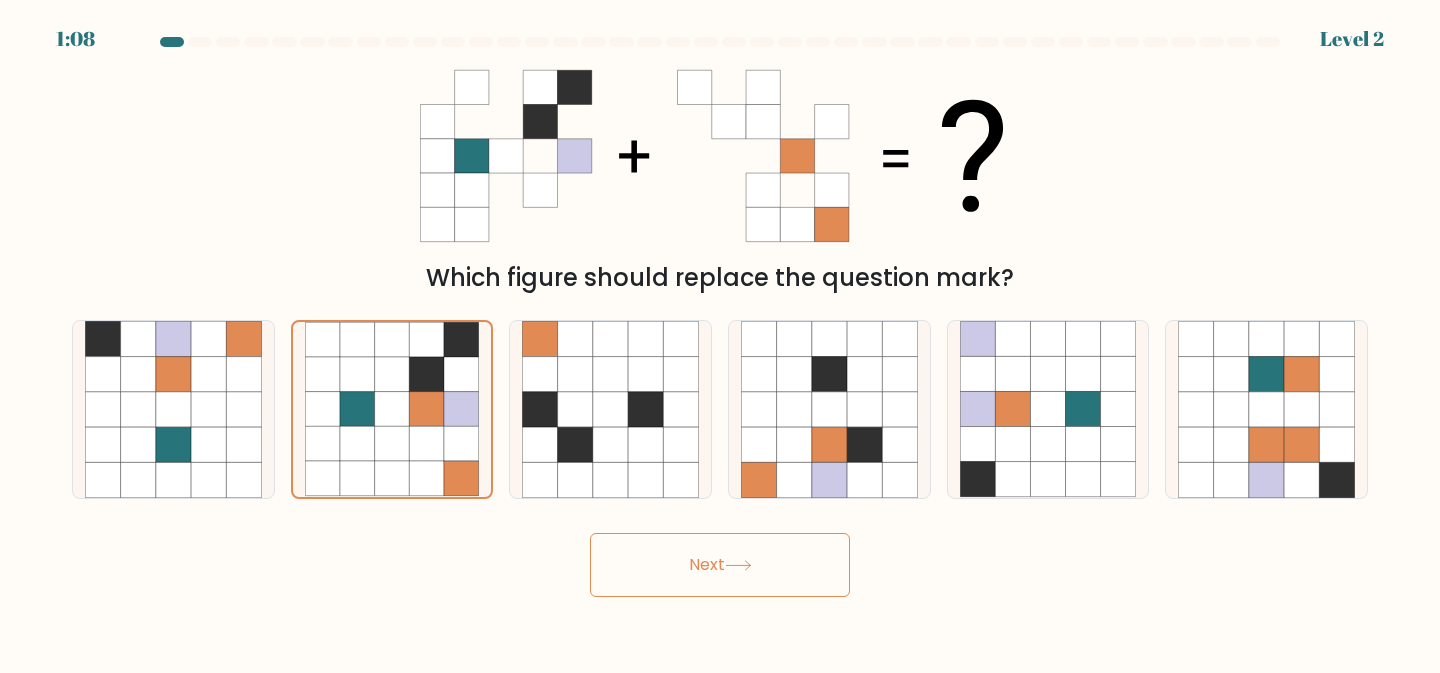 click on "Next" at bounding box center (720, 565) 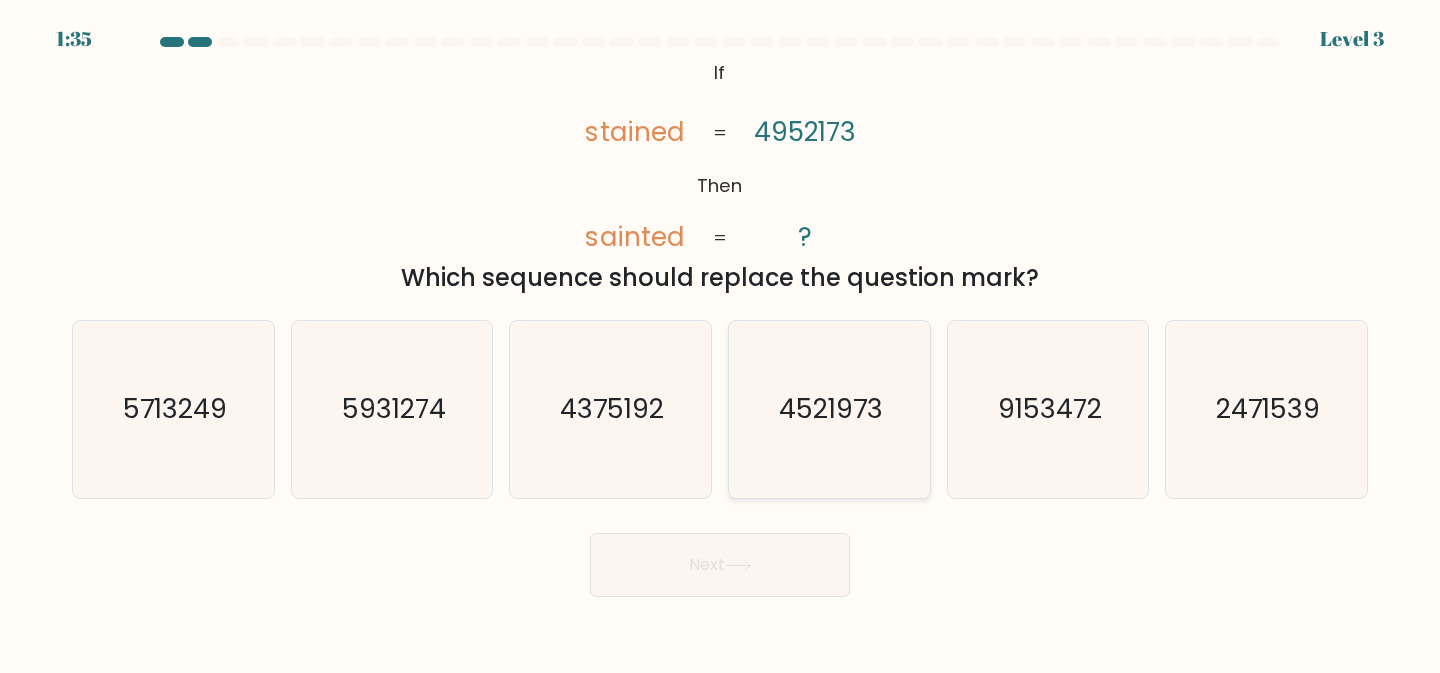 click on "4521973" 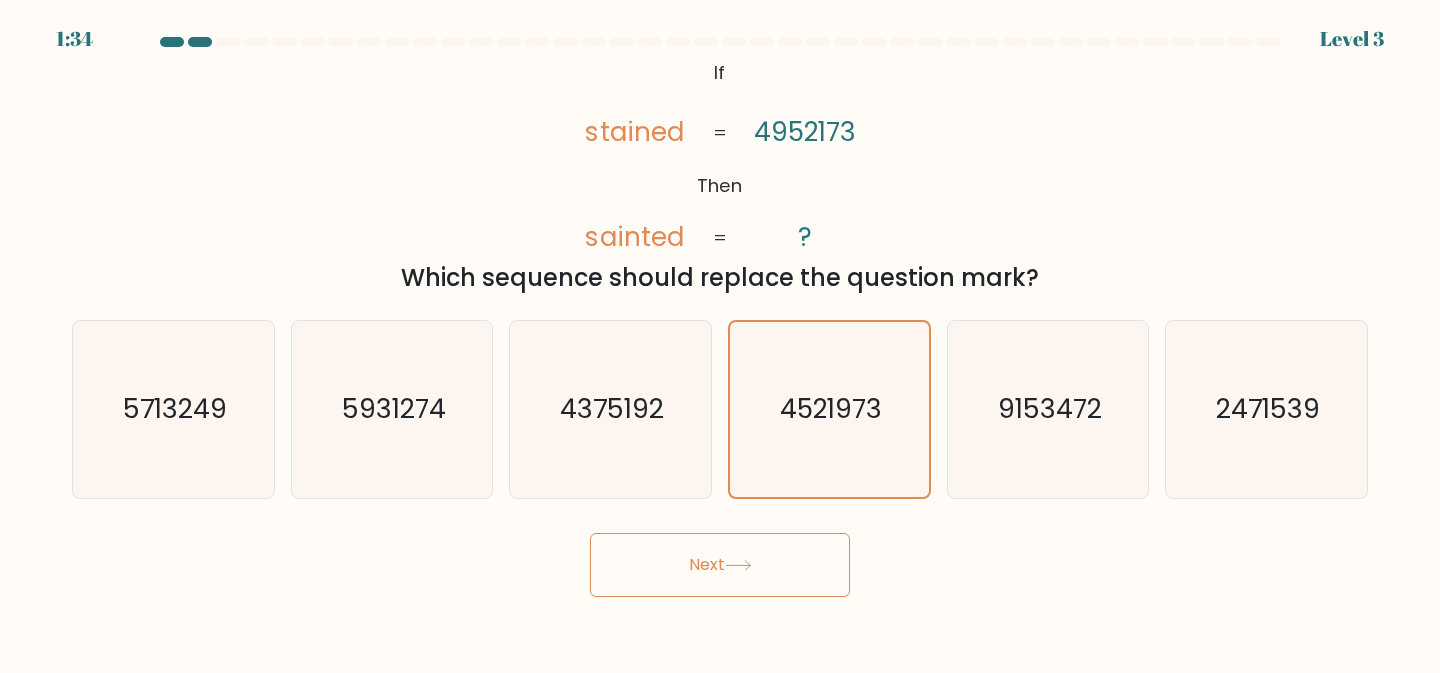 click on "Next" at bounding box center (720, 565) 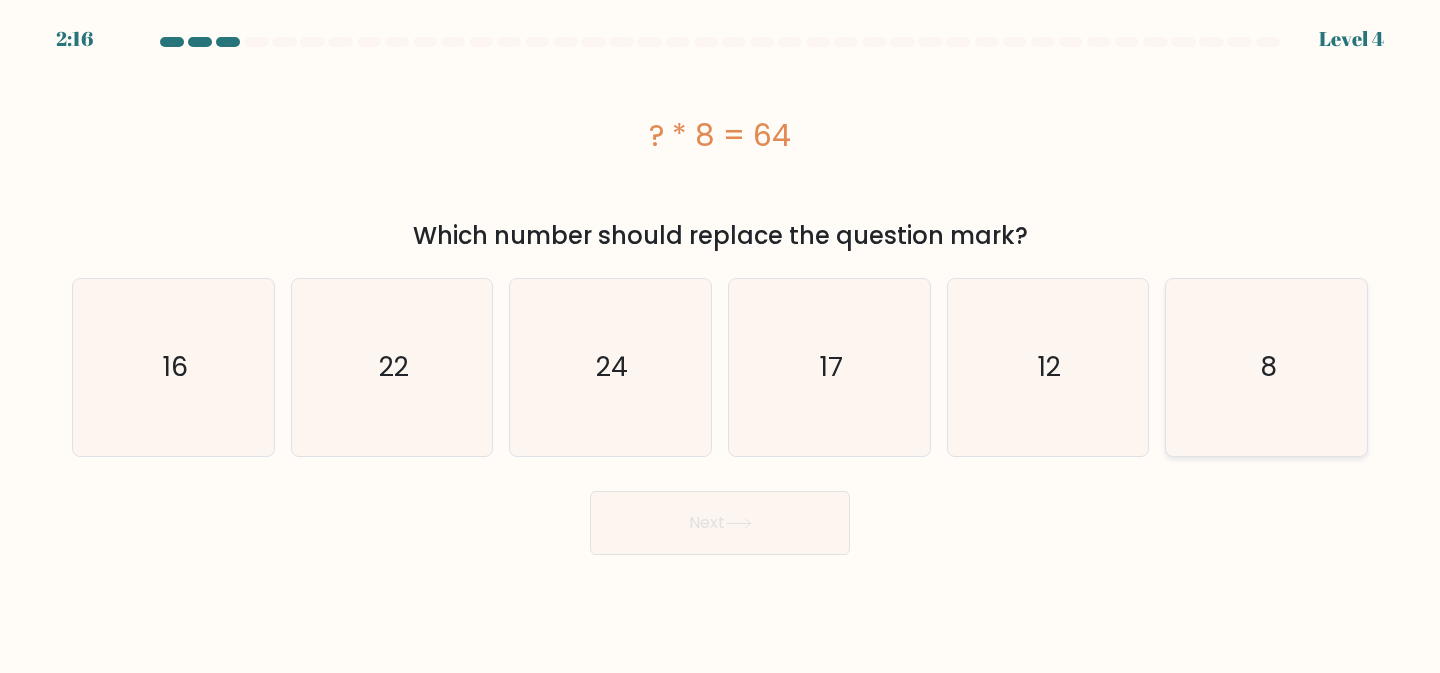 click on "8" 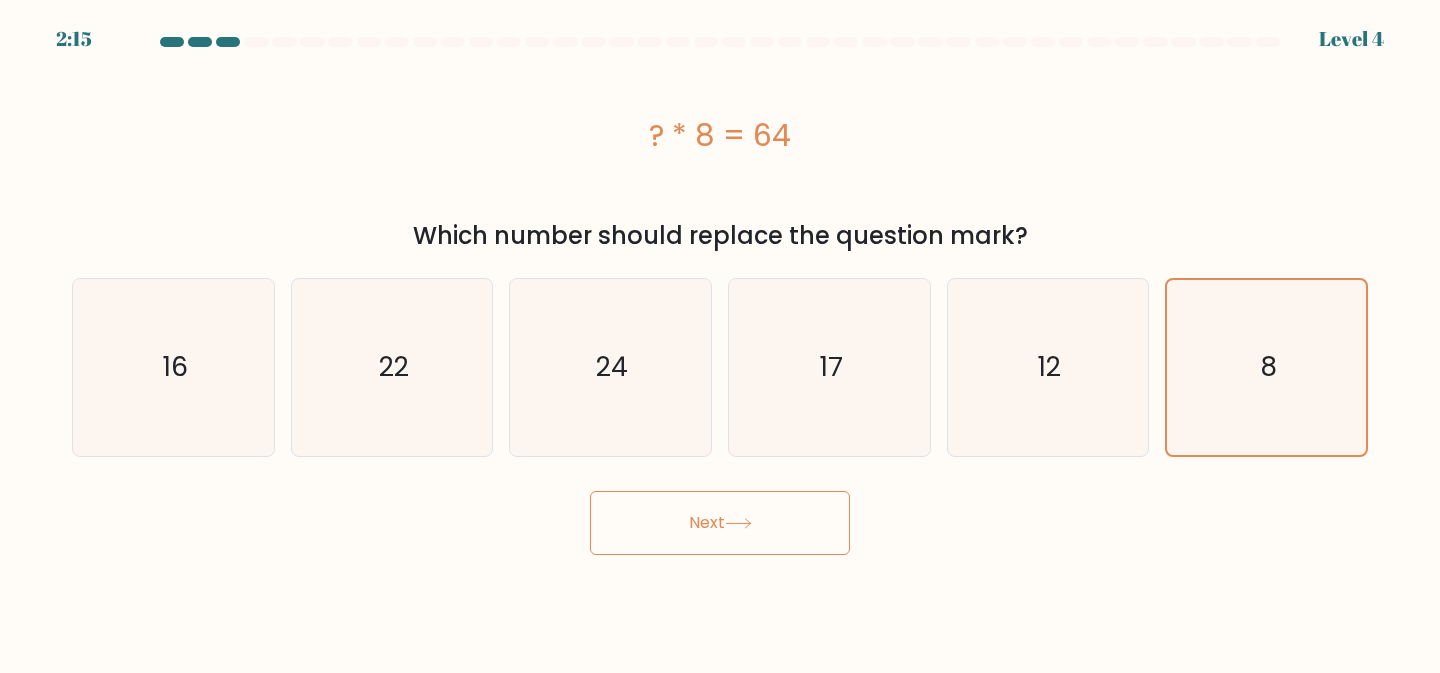 click on "Next" at bounding box center [720, 523] 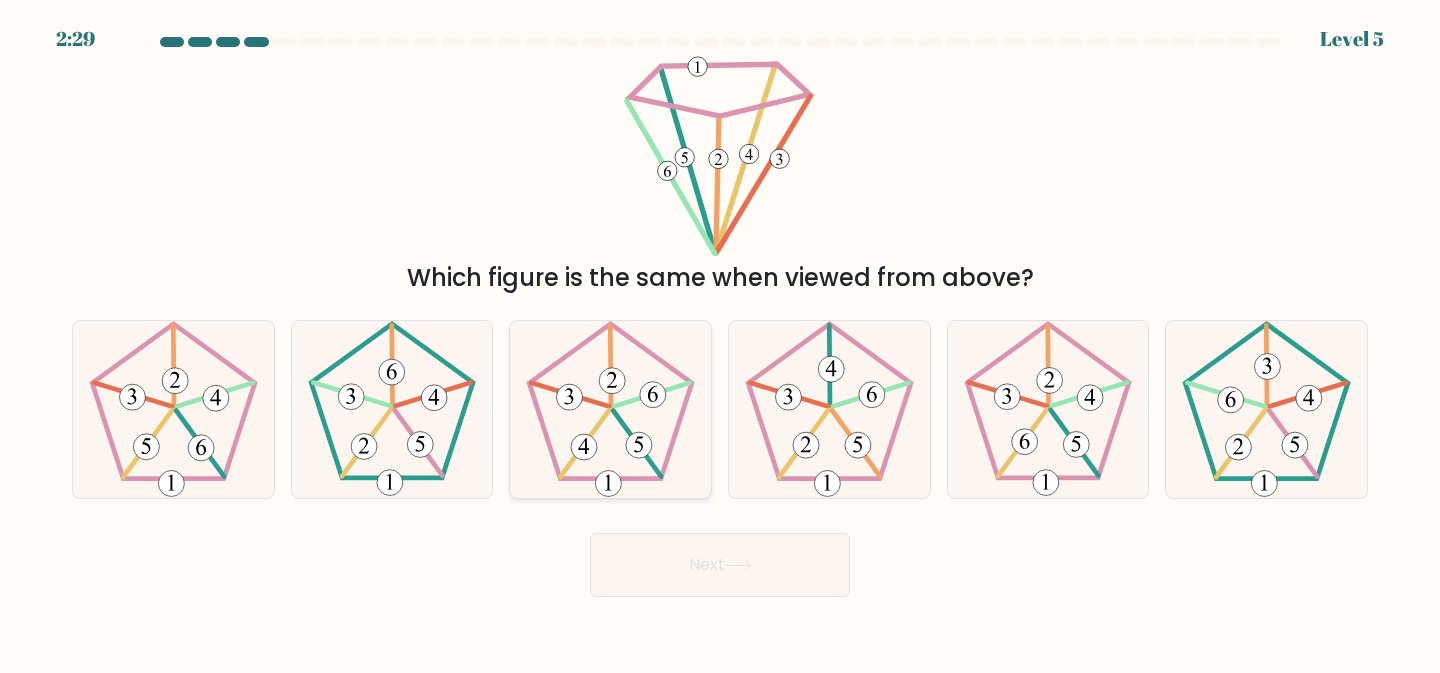 click 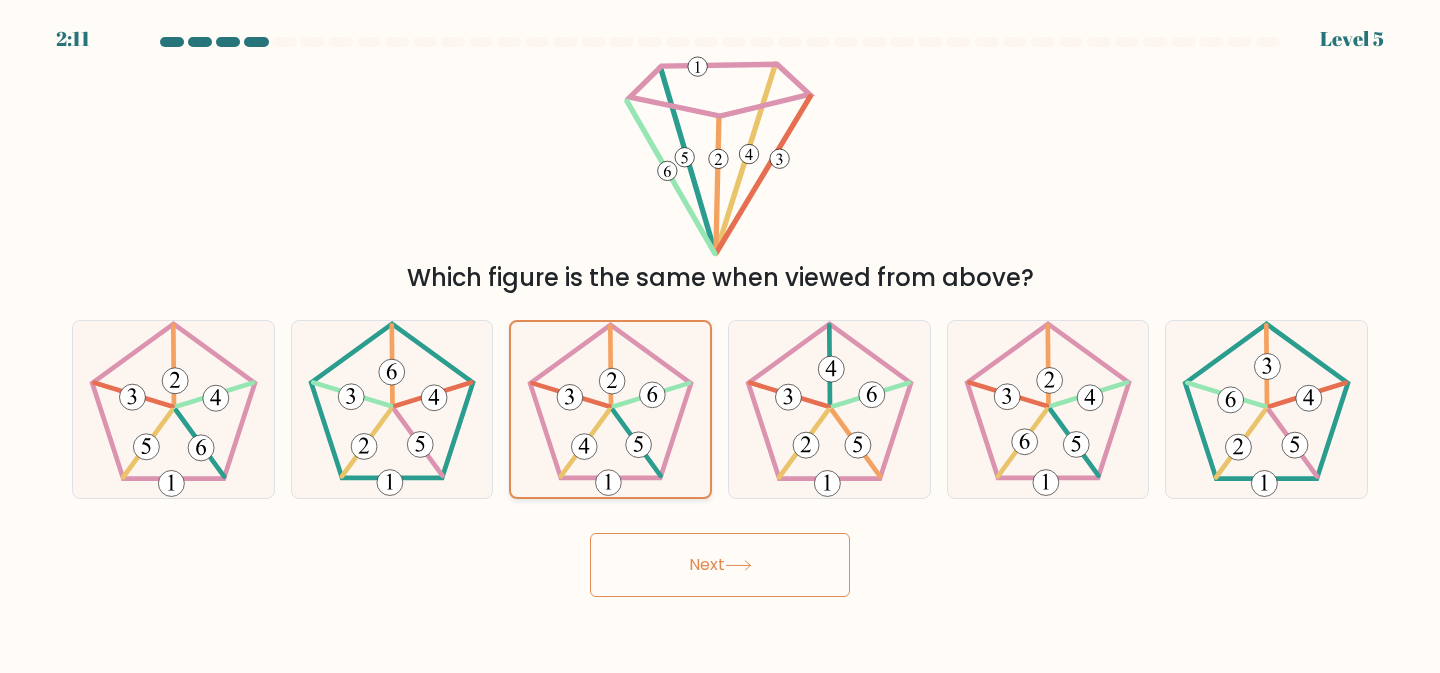 click 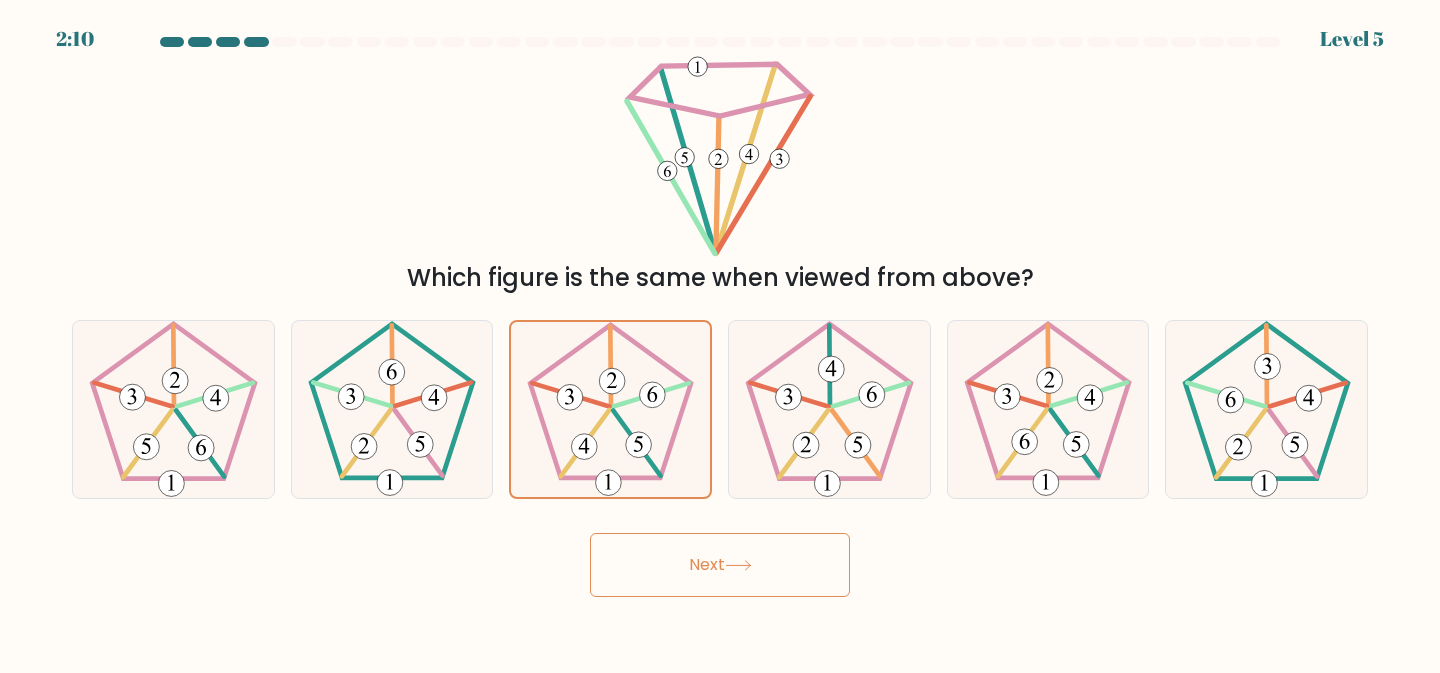 click on "Next" at bounding box center [720, 565] 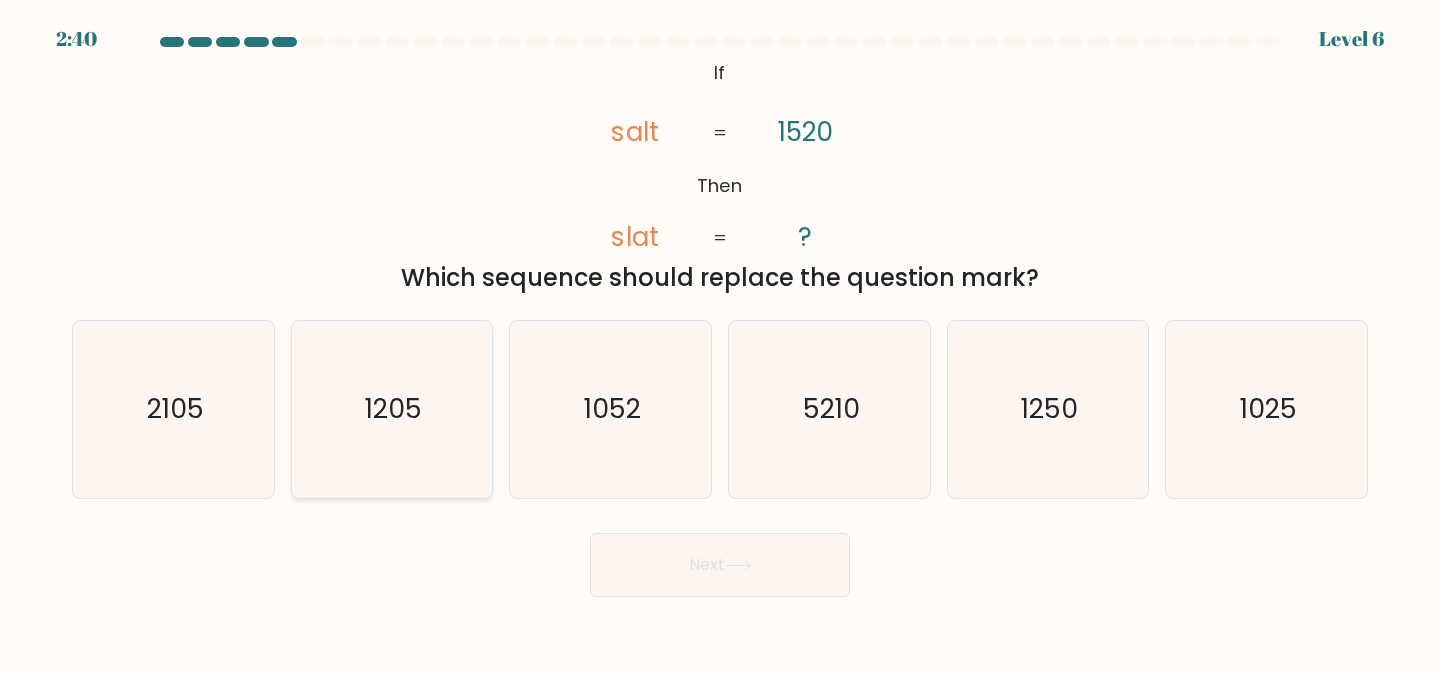 click on "1205" 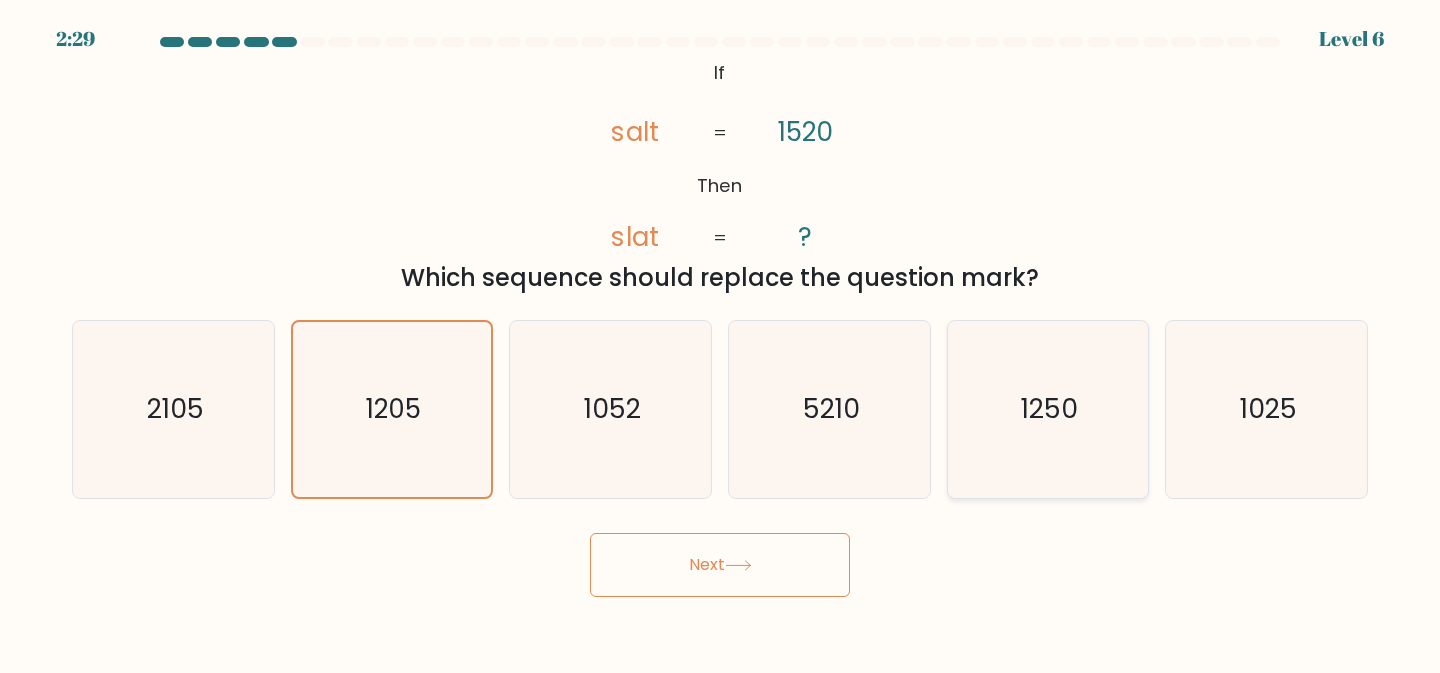 click on "1250" 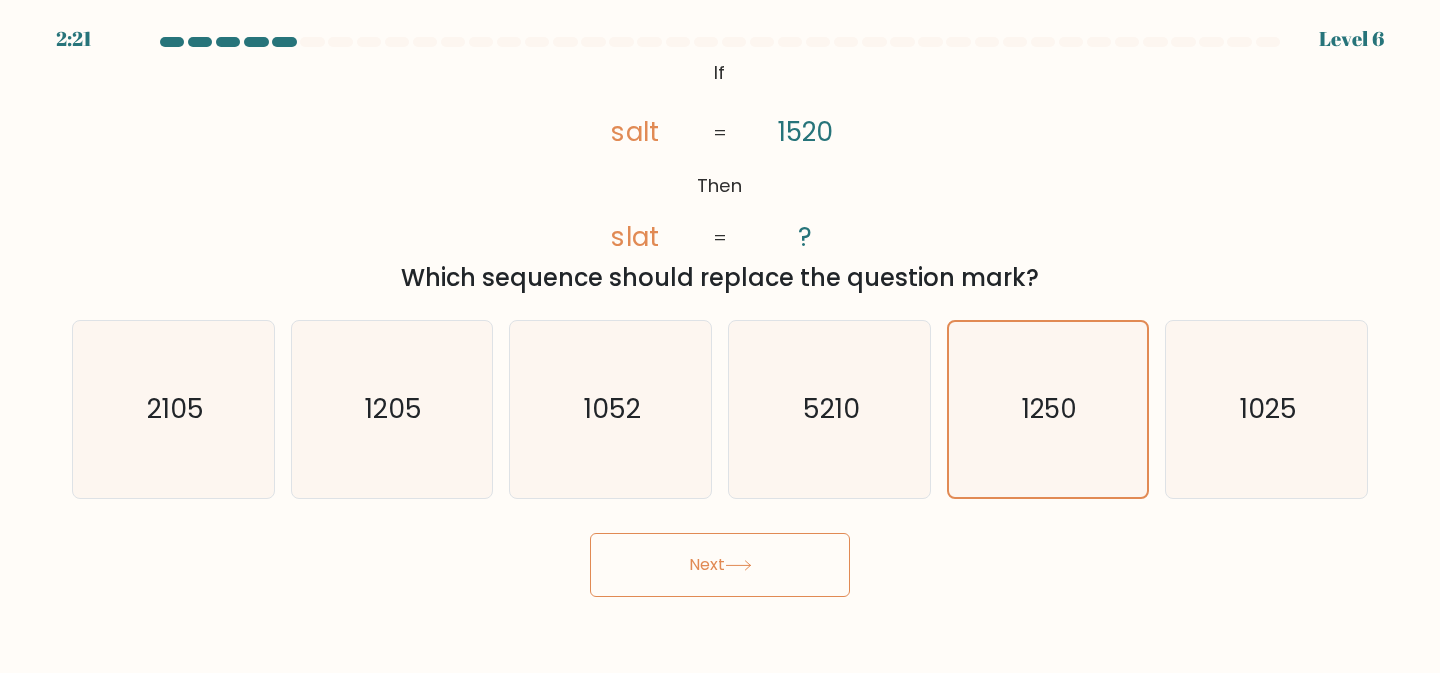 click on "Next" at bounding box center (720, 565) 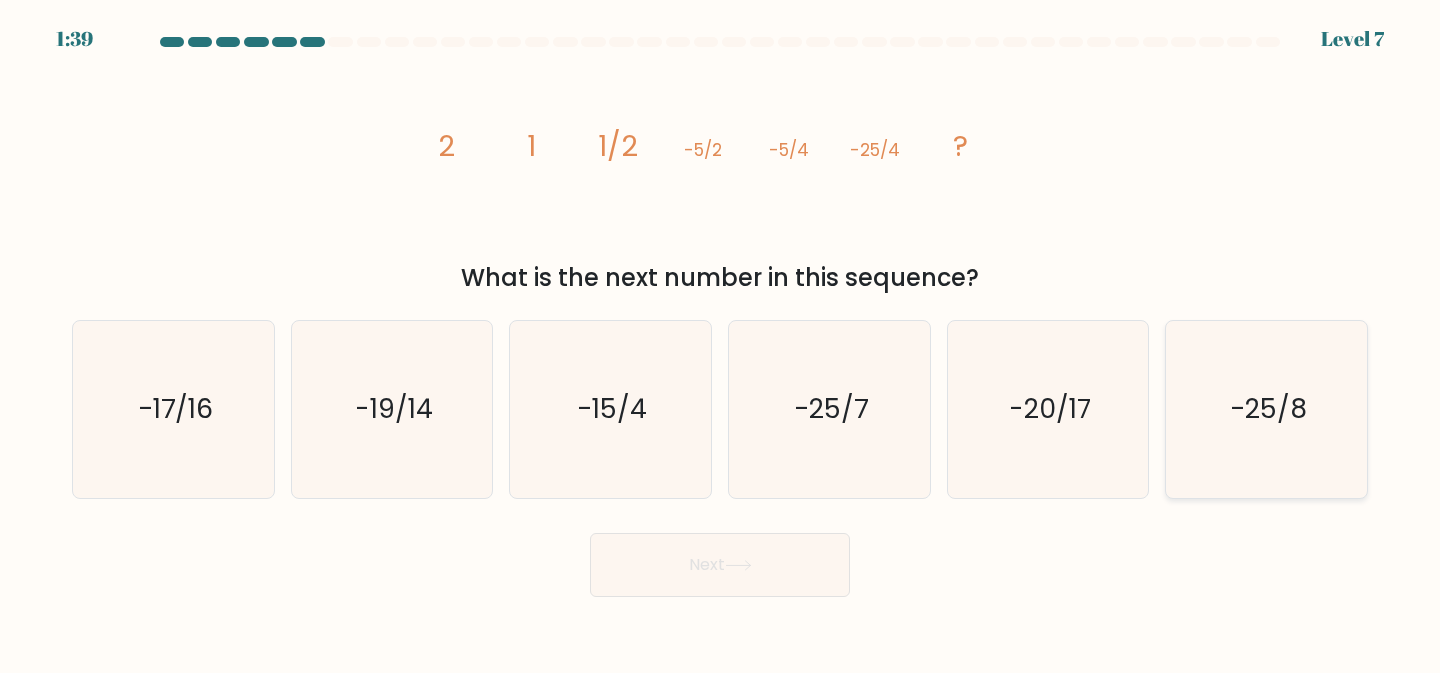 click on "-25/8" 